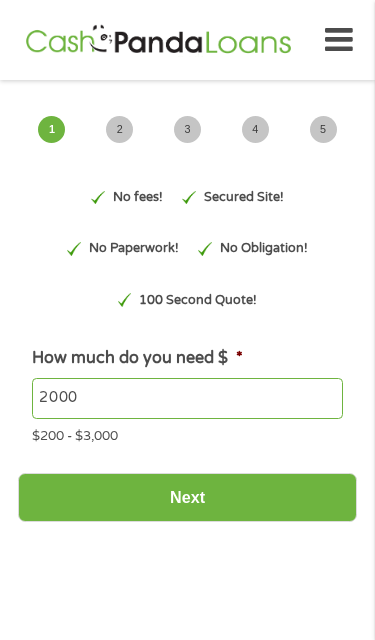 scroll, scrollTop: 0, scrollLeft: 0, axis: both 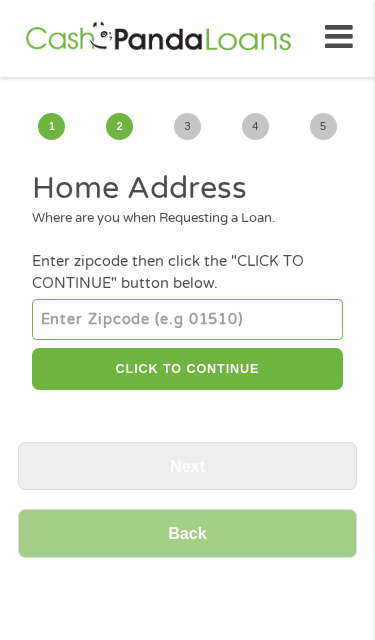 click at bounding box center (187, 319) 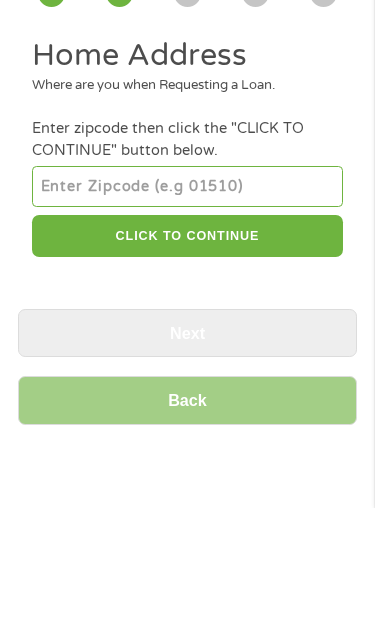 type on "[PHONE]" 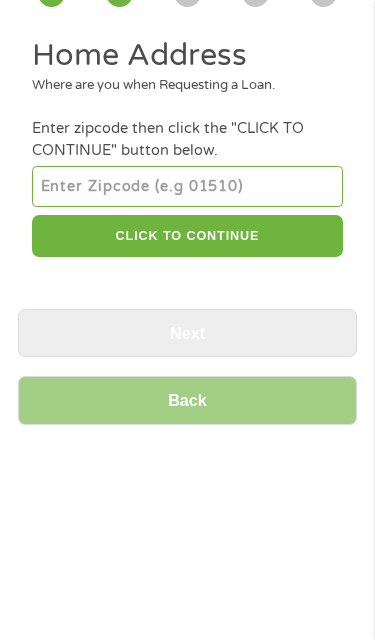 click on "CLICK TO CONTINUE" at bounding box center [187, 236] 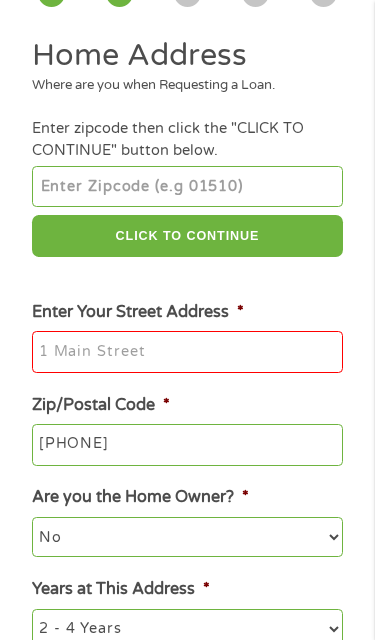 click on "Enter Your Street Address *" at bounding box center [187, 352] 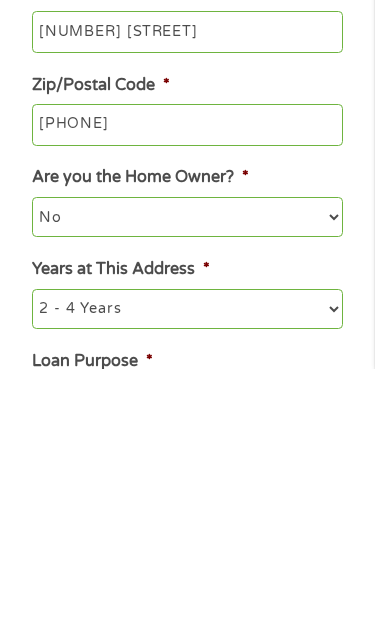 scroll, scrollTop: 187, scrollLeft: 0, axis: vertical 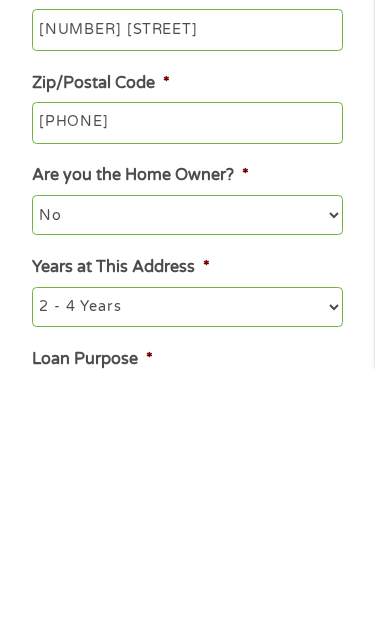 type on "[NUMBER] [STREET]" 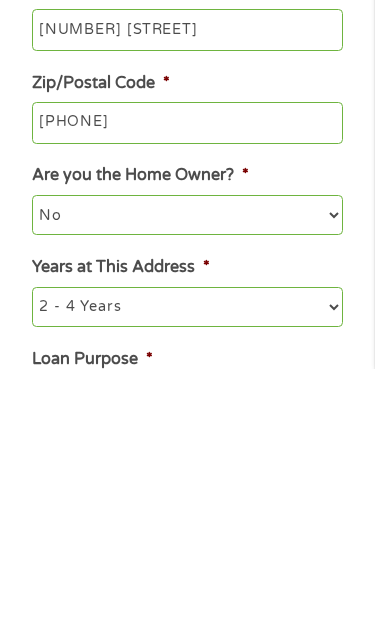 click on "No Yes" at bounding box center (187, 486) 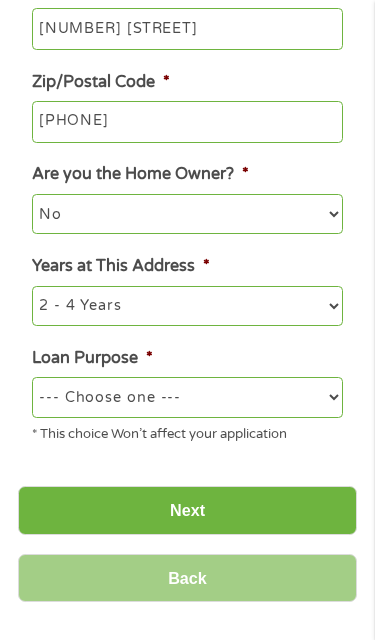 select on "yes" 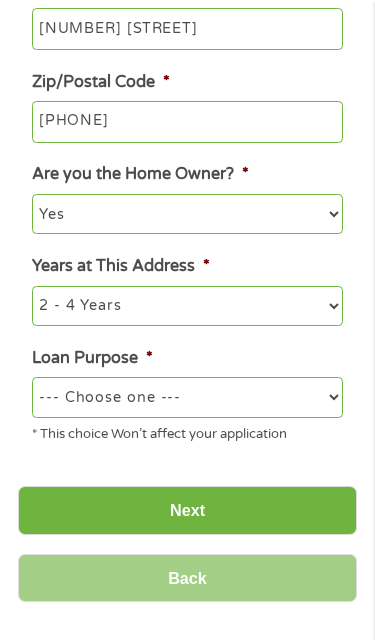 click on "1 Year or less 1 - 2 Years 2 - 4 Years Over 4 Years" at bounding box center [187, 306] 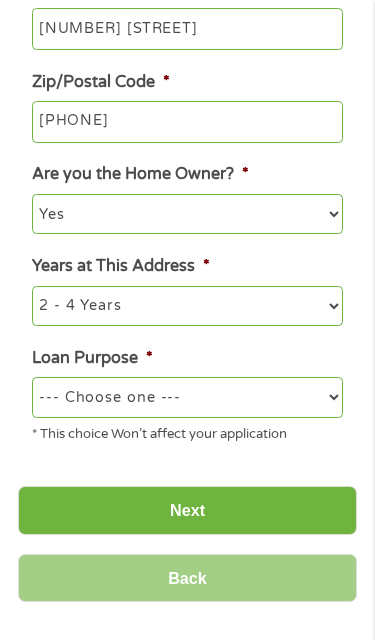 select on "60months" 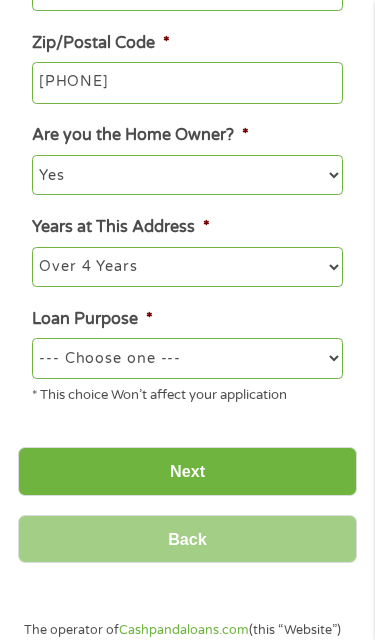 scroll, scrollTop: 498, scrollLeft: 0, axis: vertical 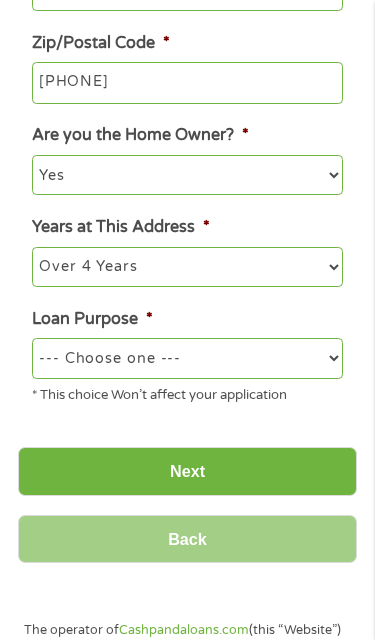 click on "--- Choose one --- Pay Bills Debt Consolidation Home Improvement Major Purchase Car Loan Short Term Cash Medical Expenses Other" at bounding box center [187, 358] 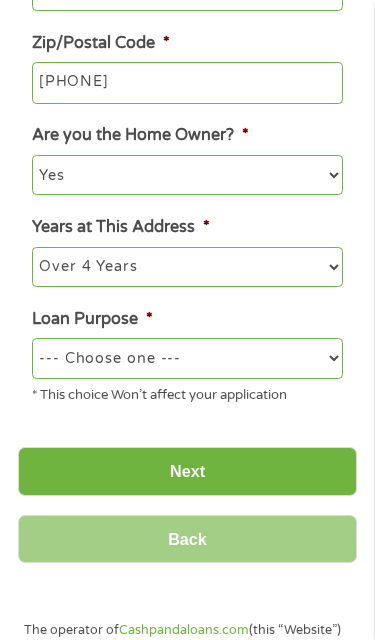 select on "other" 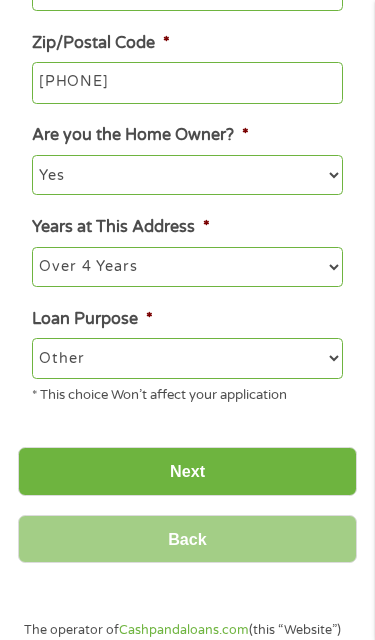 click on "Next" at bounding box center (187, 471) 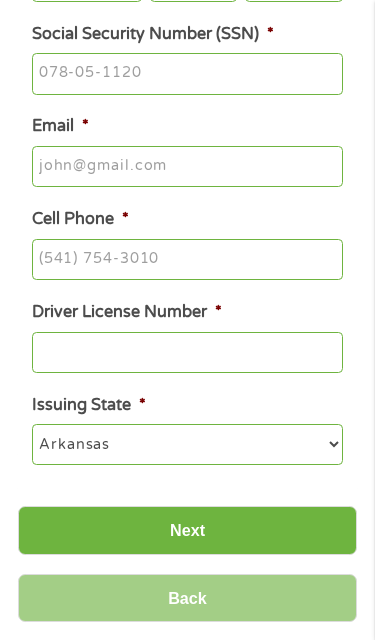 scroll, scrollTop: 252, scrollLeft: 0, axis: vertical 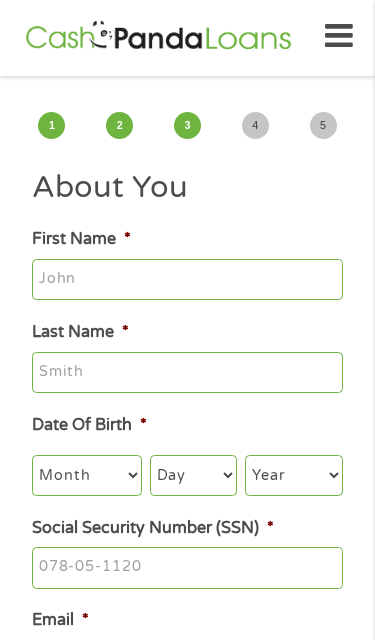 click on "First Name *" at bounding box center [187, 280] 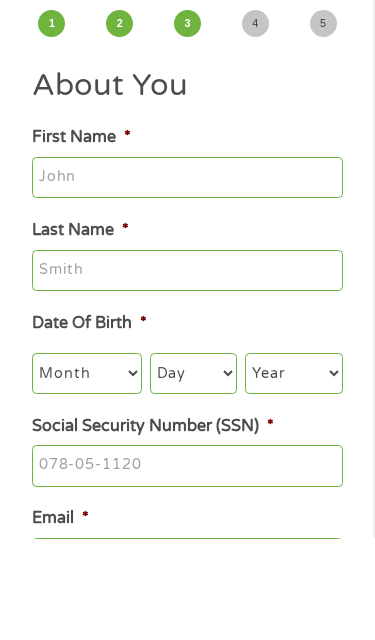 type on "[FIRST]" 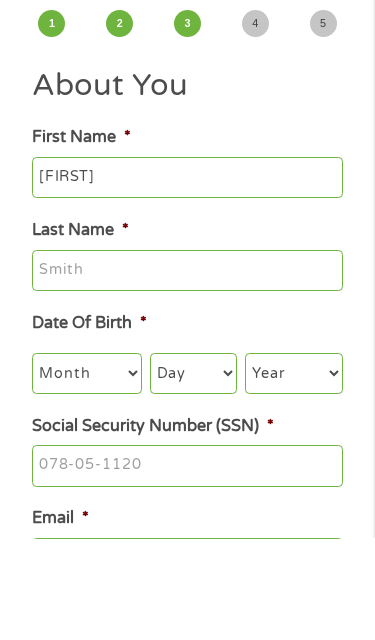 type on "[LAST]" 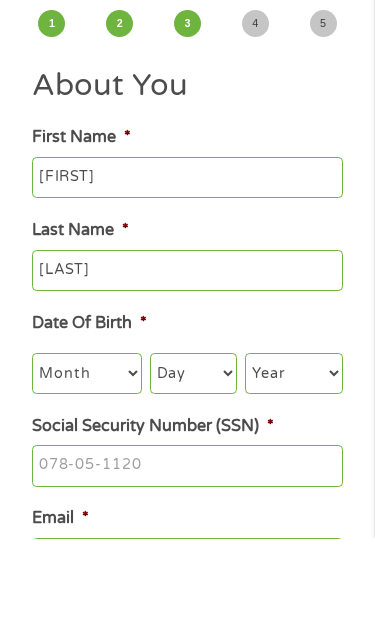 scroll, scrollTop: 105, scrollLeft: 0, axis: vertical 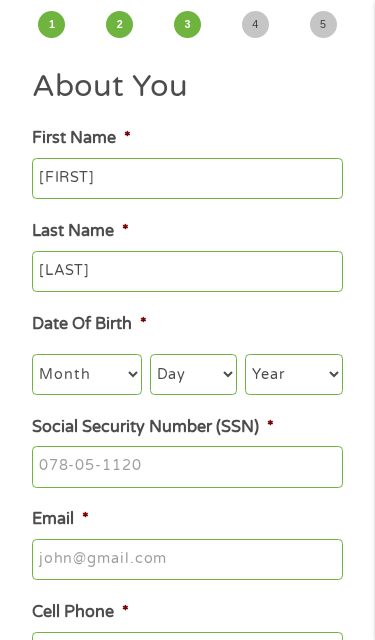click on "Month 1 2 3 4 5 6 7 8 9 10 11 12" at bounding box center [86, 374] 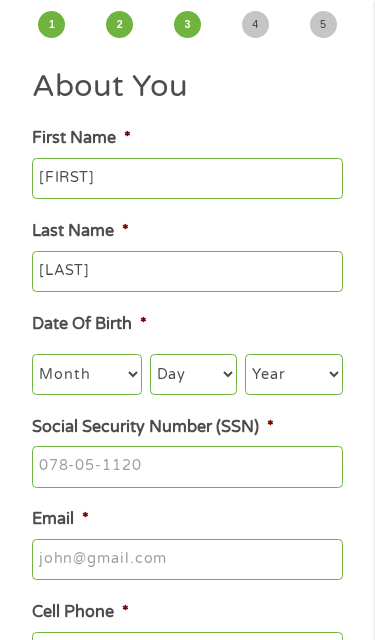 select on "2" 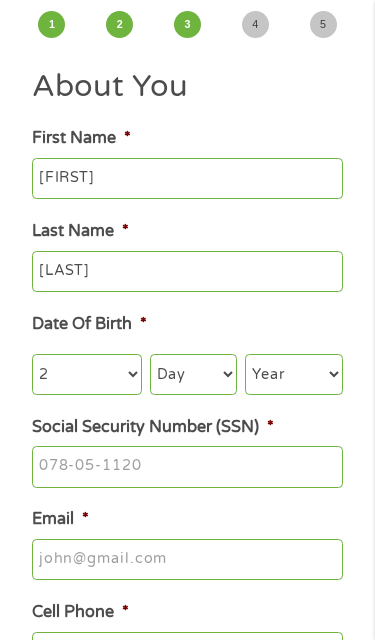 click on "Day 1 2 3 4 5 6 7 8 9 10 11 12 13 14 15 16 17 18 19 20 21 22 23 24 25 26 27 28 29 30 31" at bounding box center (193, 374) 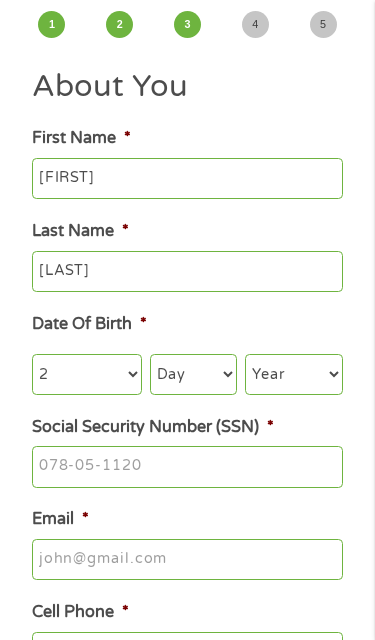 select on "18" 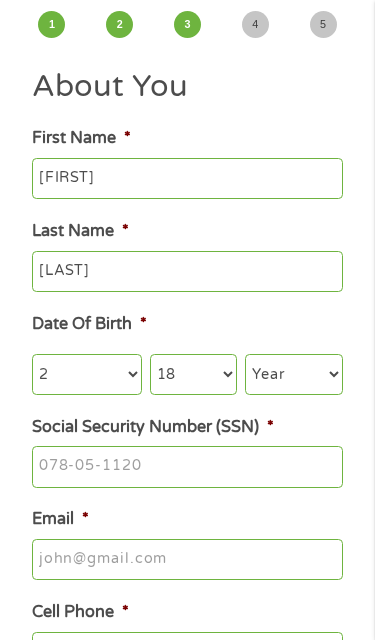 click on "Year 2007 2006 2005 2004 2003 2002 2001 2000 1999 1998 1997 1996 1995 1994 1993 1992 1991 1990 1989 1988 1987 1986 1985 1984 1983 1982 1981 1980 1979 1978 1977 1976 1975 1974 1973 1972 1971 1970 1969 1968 1967 1966 1965 1964 1963 1962 1961 1960 1959 1958 1957 1956 1955 1954 1953 1952 1951 1950 1949 1948 1947 1946 1945 1944 1943 1942 1941 1940 1939 1938 1937 1936 1935 1934 1933 1932 1931 1930 1929 1928 1927 1926 1925 1924 1923 1922 1921 1920" at bounding box center (293, 374) 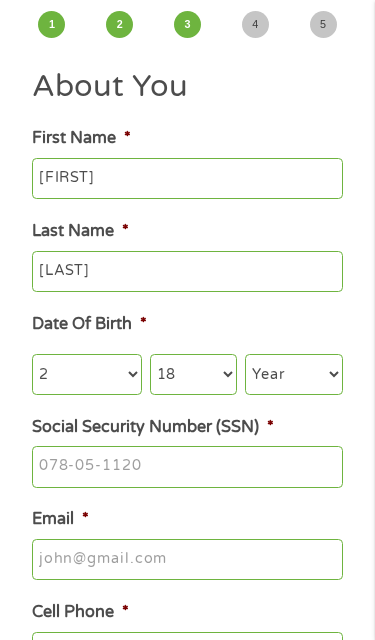 click on "Year 2007 2006 2005 2004 2003 2002 2001 2000 1999 1998 1997 1996 1995 1994 1993 1992 1991 1990 1989 1988 1987 1986 1985 1984 1983 1982 1981 1980 1979 1978 1977 1976 1975 1974 1973 1972 1971 1970 1969 1968 1967 1966 1965 1964 1963 1962 1961 1960 1959 1958 1957 1956 1955 1954 1953 1952 1951 1950 1949 1948 1947 1946 1945 1944 1943 1942 1941 1940 1939 1938 1937 1936 1935 1934 1933 1932 1931 1930 1929 1928 1927 1926 1925 1924 1923 1922 1921 1920" at bounding box center (293, 374) 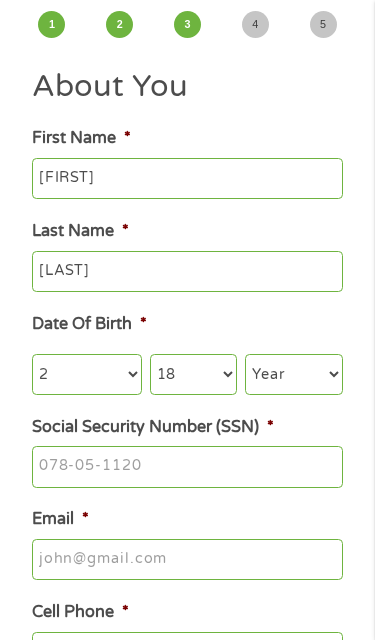 select on "1983" 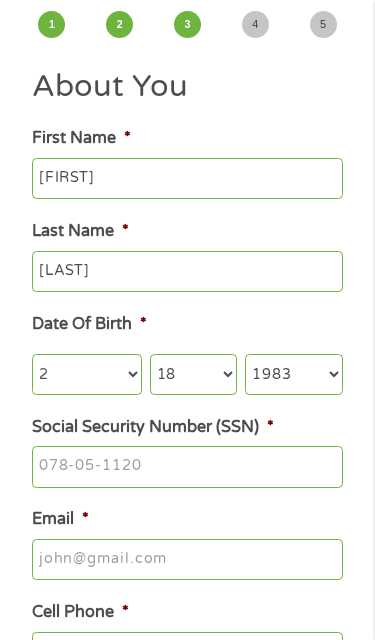 click on "Social Security Number (SSN) *" at bounding box center [187, 467] 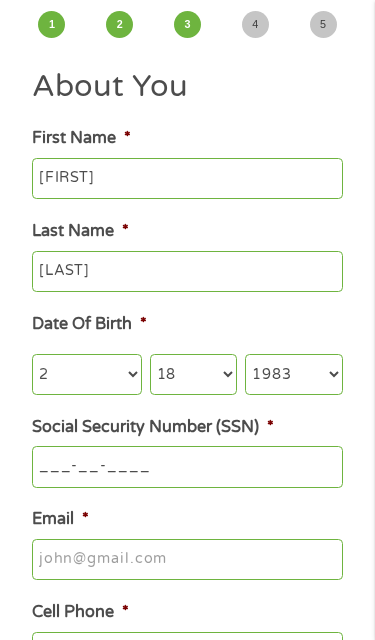 scroll, scrollTop: 105, scrollLeft: 0, axis: vertical 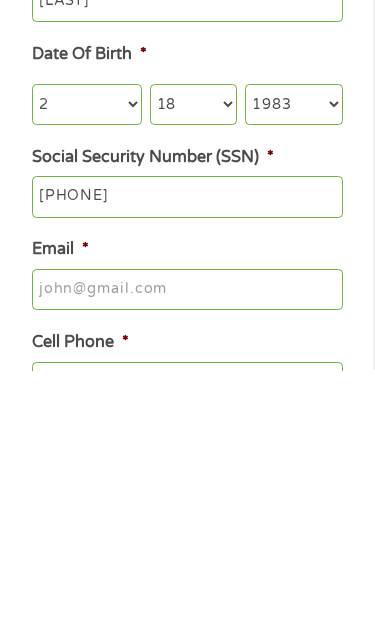 type on "[PHONE]" 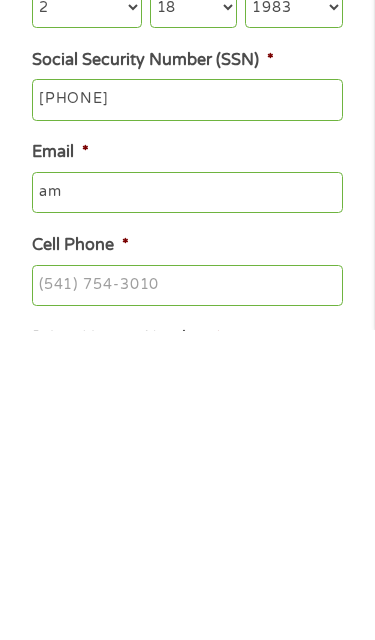 type on "[FIRST]" 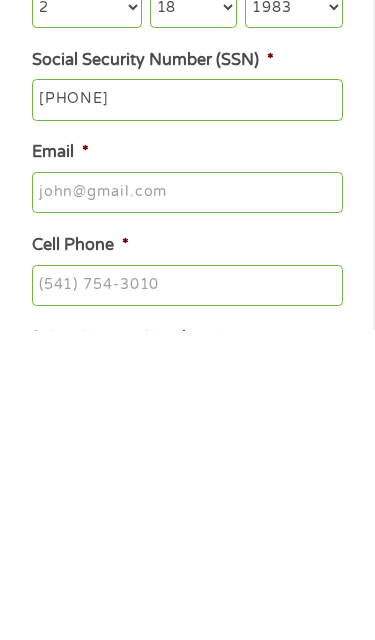 type on "[EMAIL]" 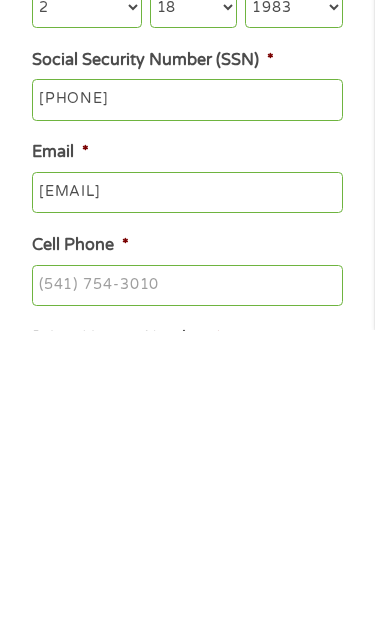 type on "(___) ___-____" 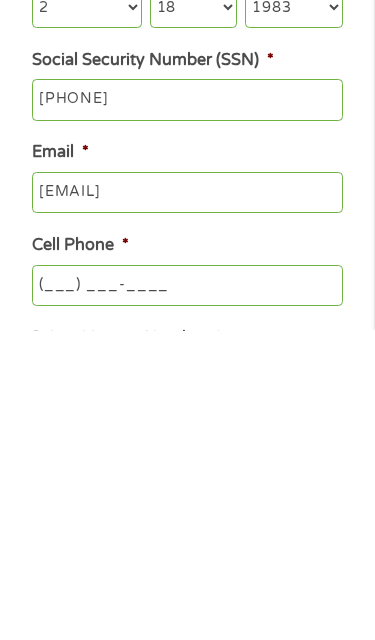 click on "[EMAIL]" at bounding box center (187, 503) 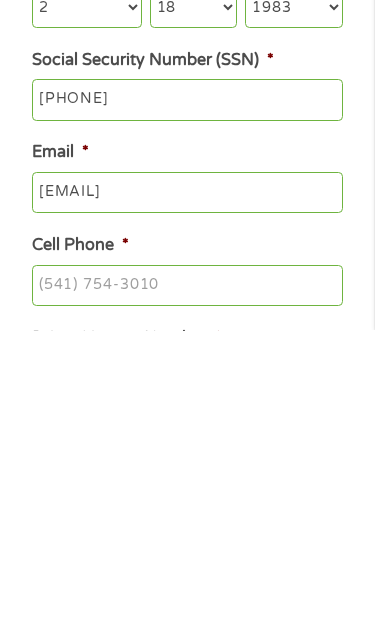 type on "[EMAIL]" 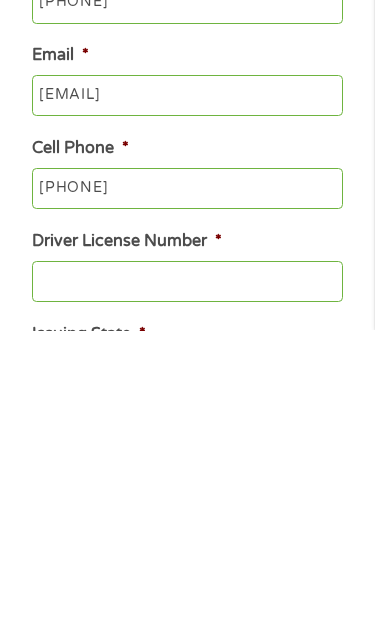 type on "[PHONE]" 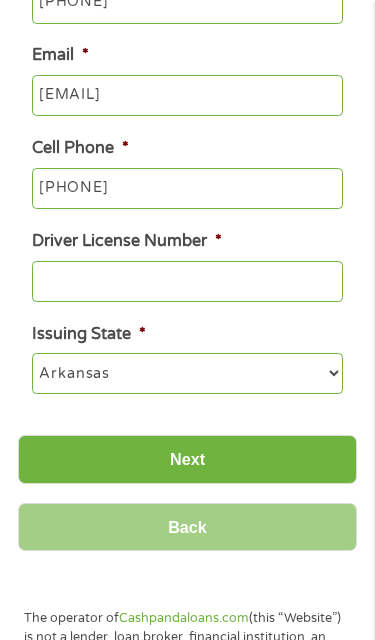 click on "Driver License Number *" at bounding box center (187, 282) 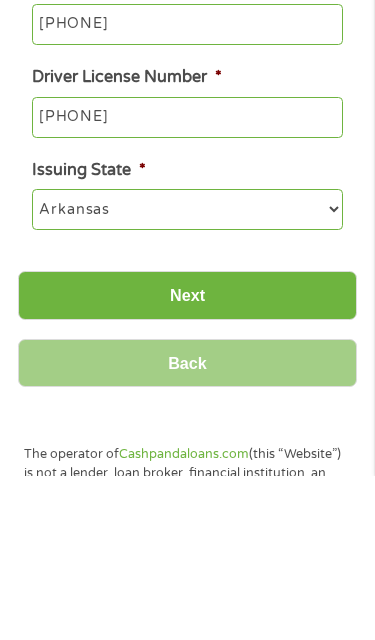 type on "[PHONE]" 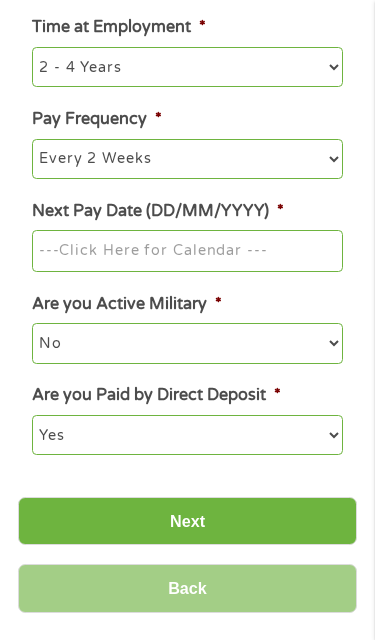 scroll, scrollTop: 8, scrollLeft: 8, axis: both 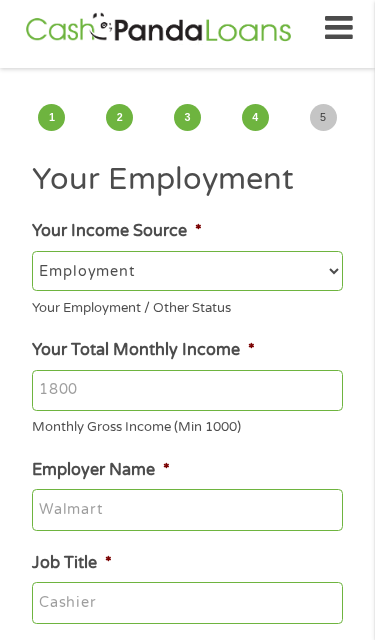 click on "Your Total Monthly Income *" at bounding box center [187, 391] 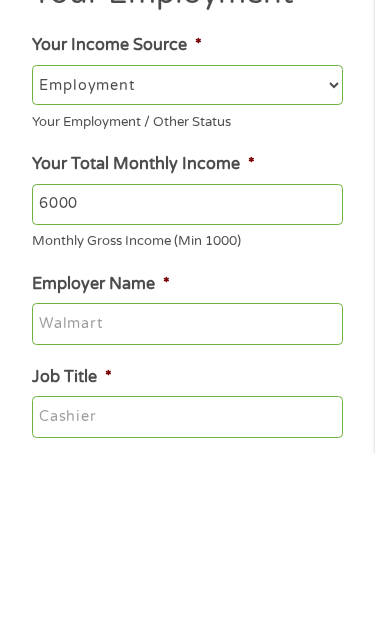type on "6000" 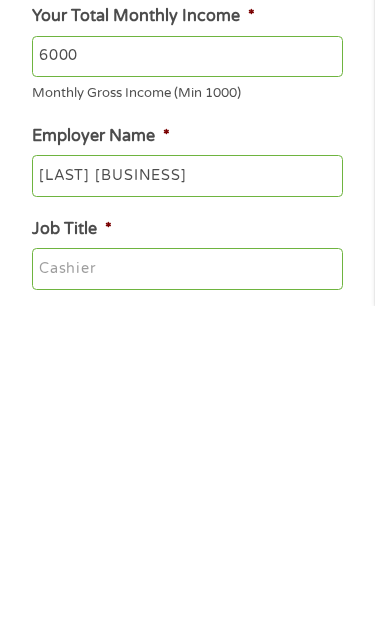 type on "[LAST] [BUSINESS]" 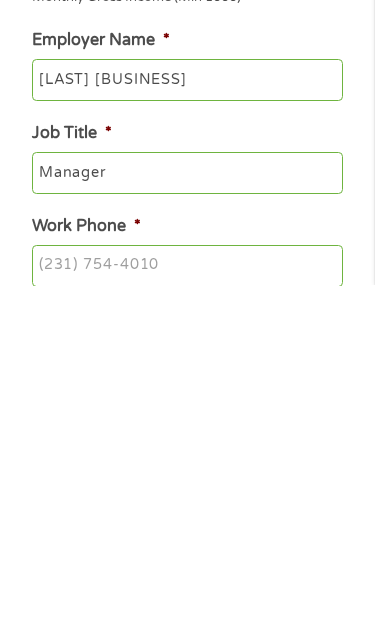 type on "Manager" 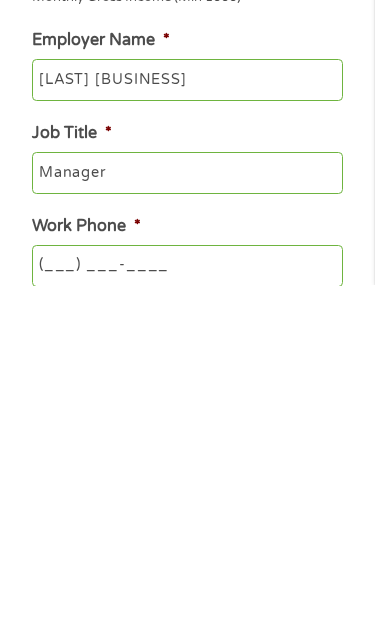 scroll, scrollTop: 207, scrollLeft: 0, axis: vertical 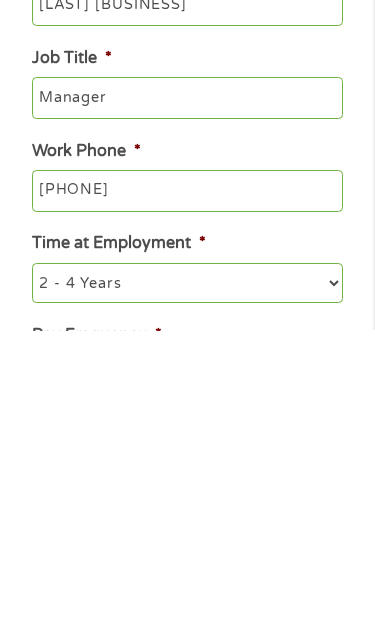 type on "[PHONE]" 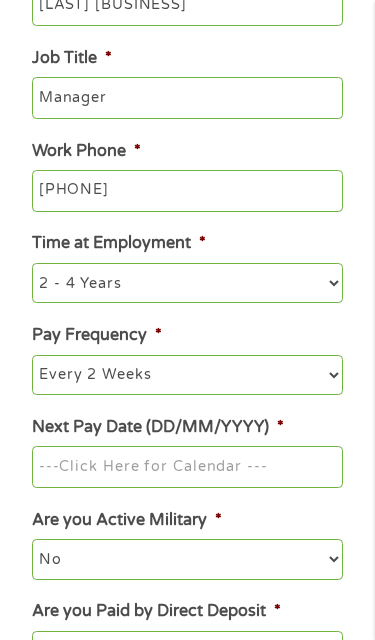 click on "--- Choose one --- 1 Year or less 1 - 2 Years 2 - 4 Years Over 4 Years" at bounding box center [187, 283] 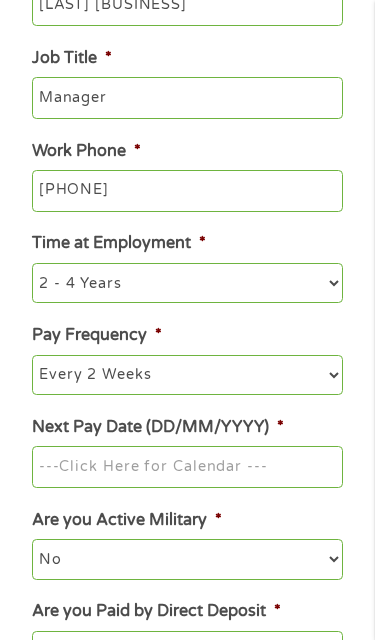 click on "--- Choose one --- Every 2 Weeks Every Week Monthly Semi-Monthly" at bounding box center (187, 375) 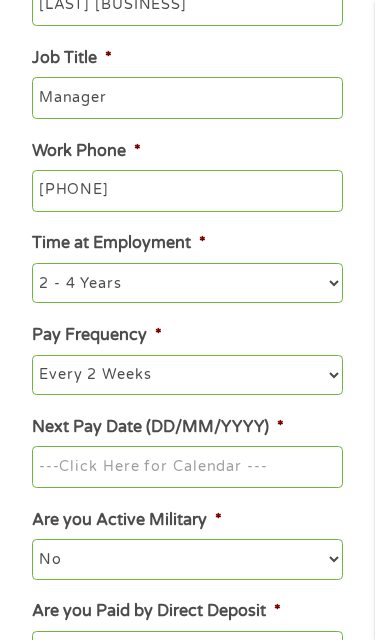 click on "Next Pay Date (DD/MM/YYYY) *" at bounding box center (187, 467) 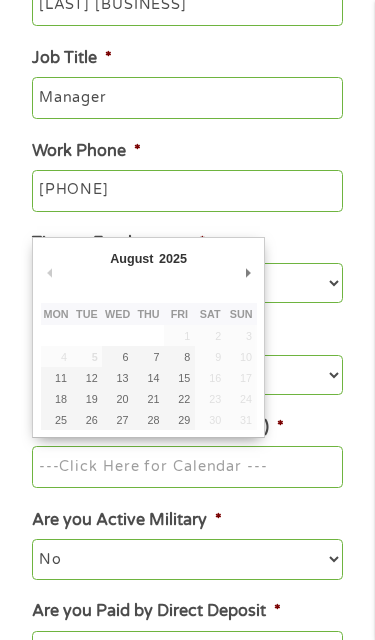 type on "15/08/2025" 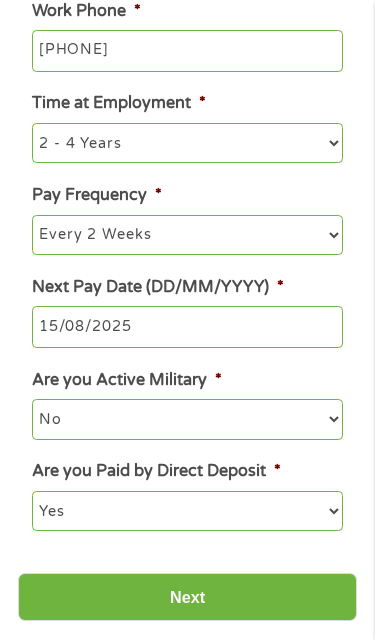 scroll, scrollTop: 658, scrollLeft: 0, axis: vertical 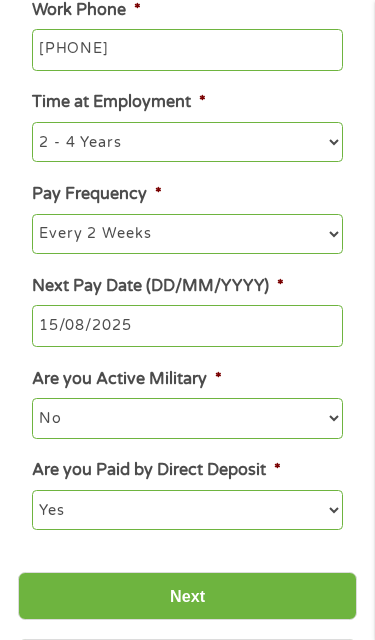 click on "Next" at bounding box center [187, 596] 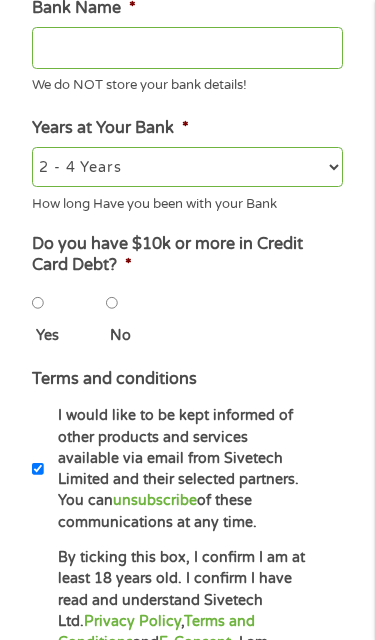 scroll, scrollTop: 8, scrollLeft: 8, axis: both 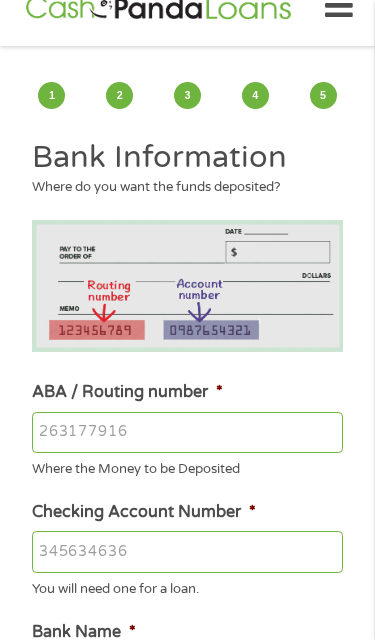 click on "ABA / Routing number *" at bounding box center (187, 433) 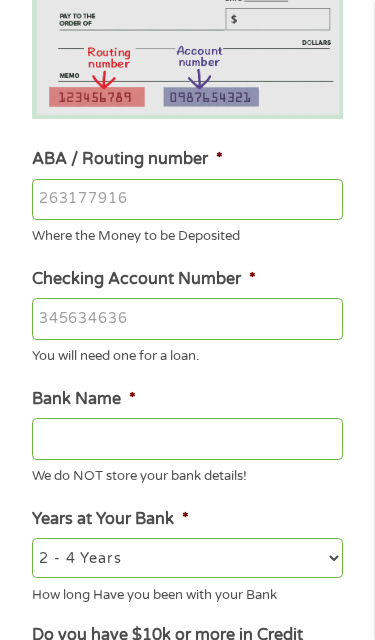 scroll, scrollTop: 267, scrollLeft: 0, axis: vertical 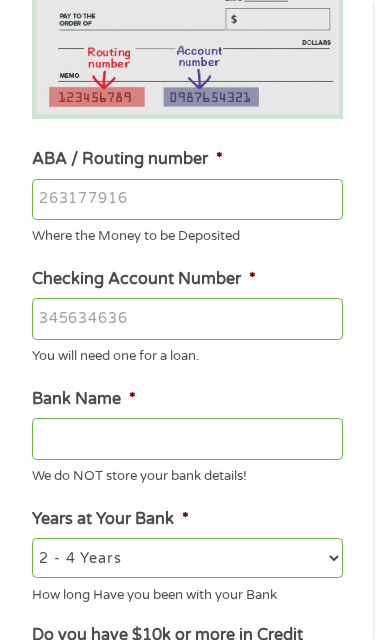 type on "[PHONE]" 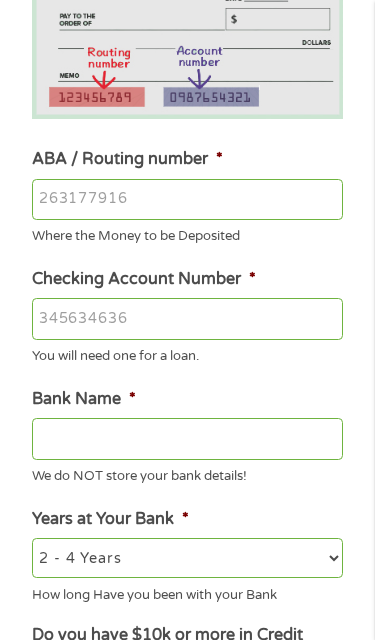 type on "RED RIVER EMP FCU" 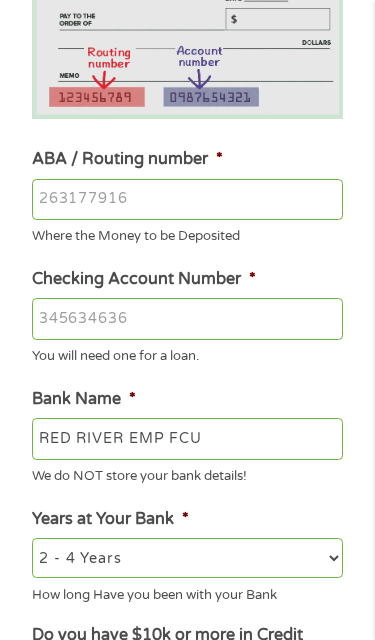type on "[PHONE]" 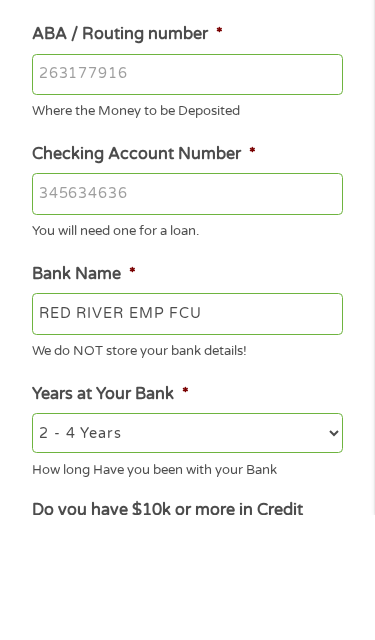 type on "8" 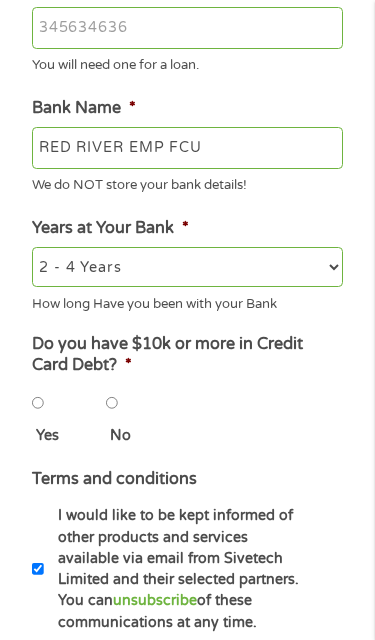 scroll, scrollTop: 559, scrollLeft: 0, axis: vertical 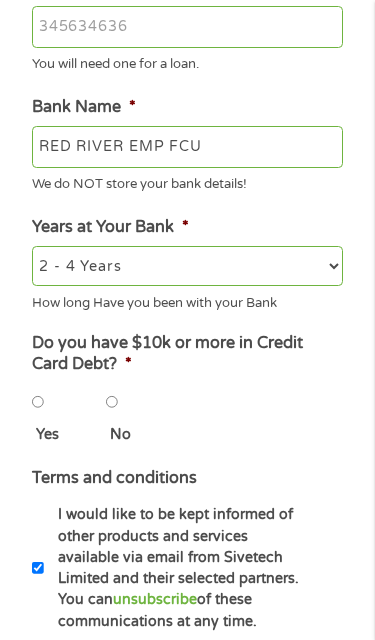 click on "No" at bounding box center (112, 402) 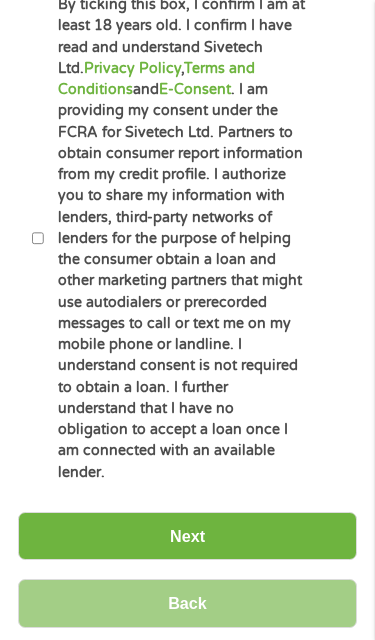 scroll, scrollTop: 1219, scrollLeft: 0, axis: vertical 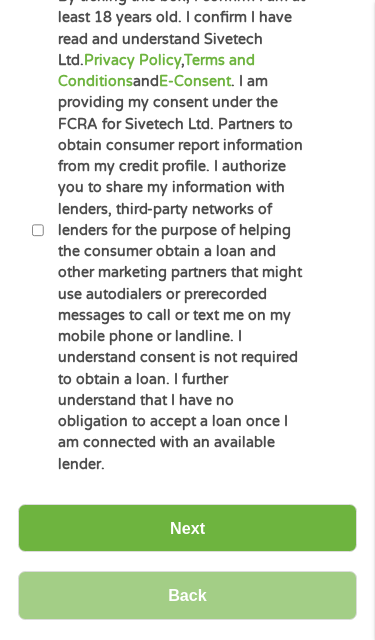 click on "By ticking this box, I confirm I am at least 18 years old. I confirm I have read and understand Sivetech Ltd.  Privacy Policy ,  Terms and Conditions  and  E-Consent . I am providing my consent under the FCRA for Sivetech Ltd. Partners to obtain consumer report information from my credit profile. I authorize you to share my information with lenders, third-party networks of lenders for the purpose of helping the consumer obtain a loan and other marketing partners that might use autodialers or prerecorded messages to call or text me on my mobile phone or landline. I understand consent is not required to obtain a loan. I further understand that I have no obligation to accept a loan once I am connected with an available lender." at bounding box center (176, 230) 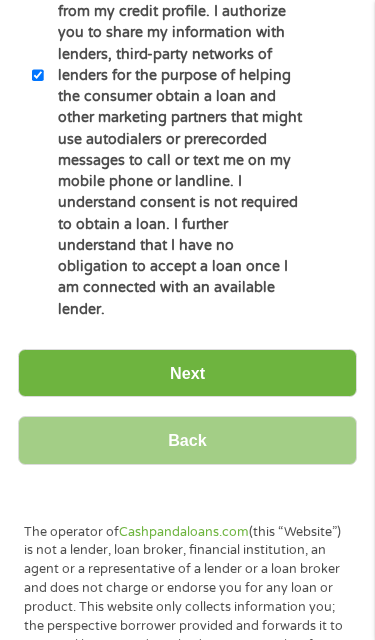 scroll, scrollTop: 1425, scrollLeft: 0, axis: vertical 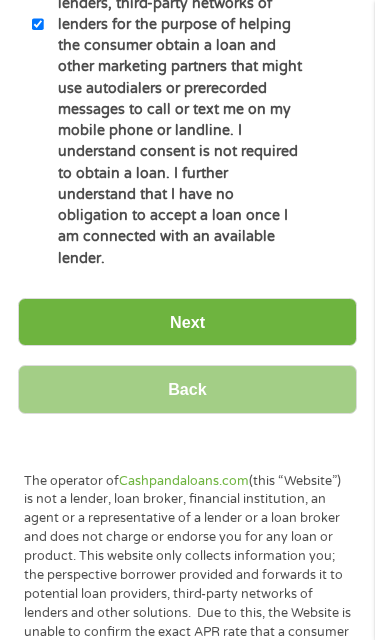click on "Next" at bounding box center (187, 322) 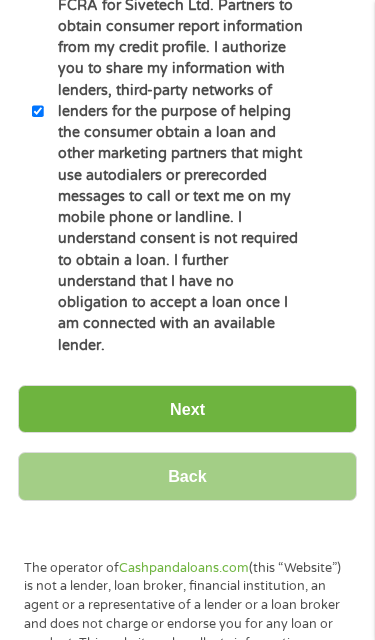 scroll, scrollTop: 8, scrollLeft: 8, axis: both 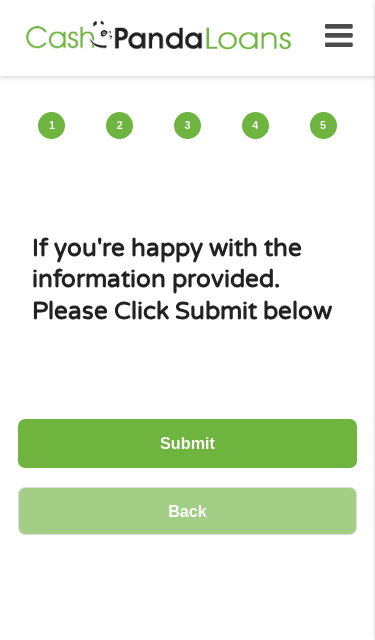 click on "Submit" at bounding box center (187, 443) 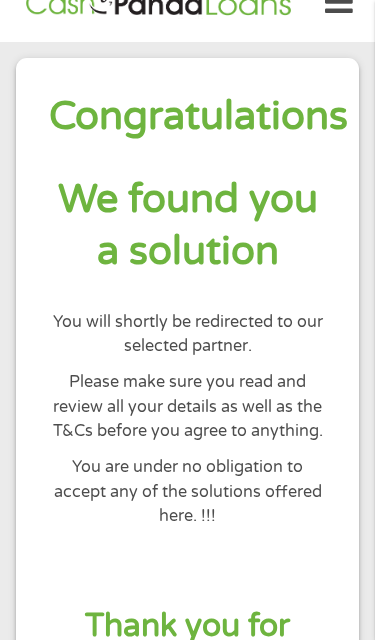 scroll, scrollTop: 0, scrollLeft: 0, axis: both 